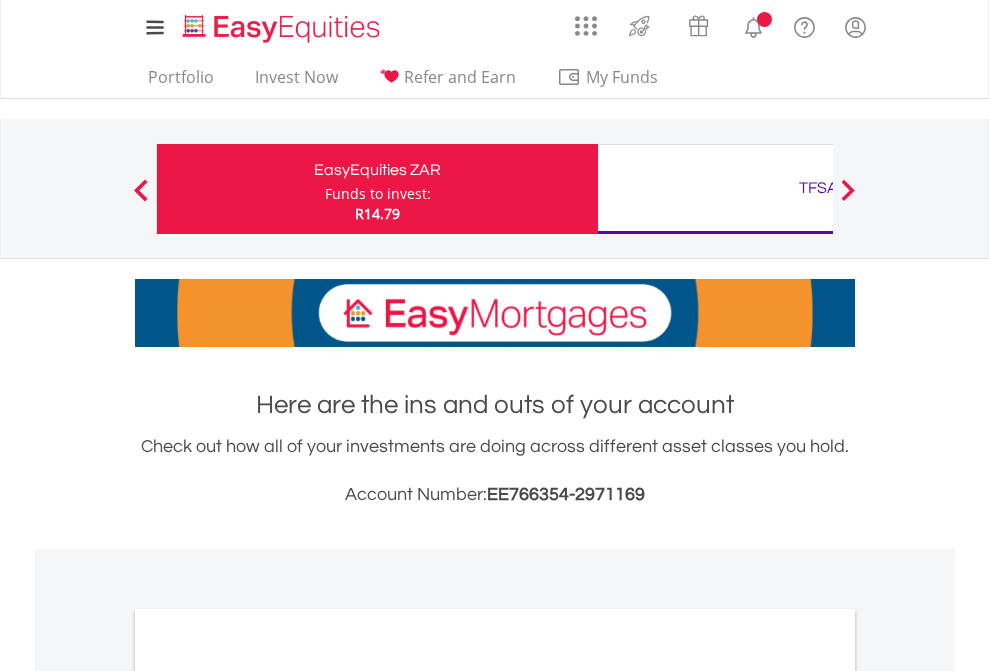 scroll, scrollTop: 0, scrollLeft: 0, axis: both 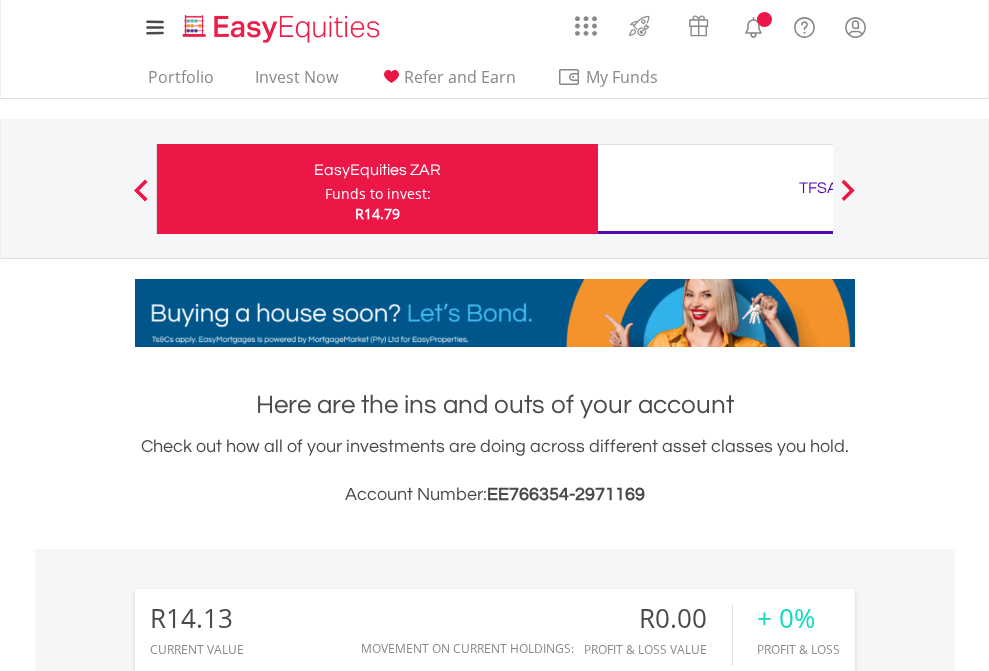 click on "Funds to invest:" at bounding box center (378, 194) 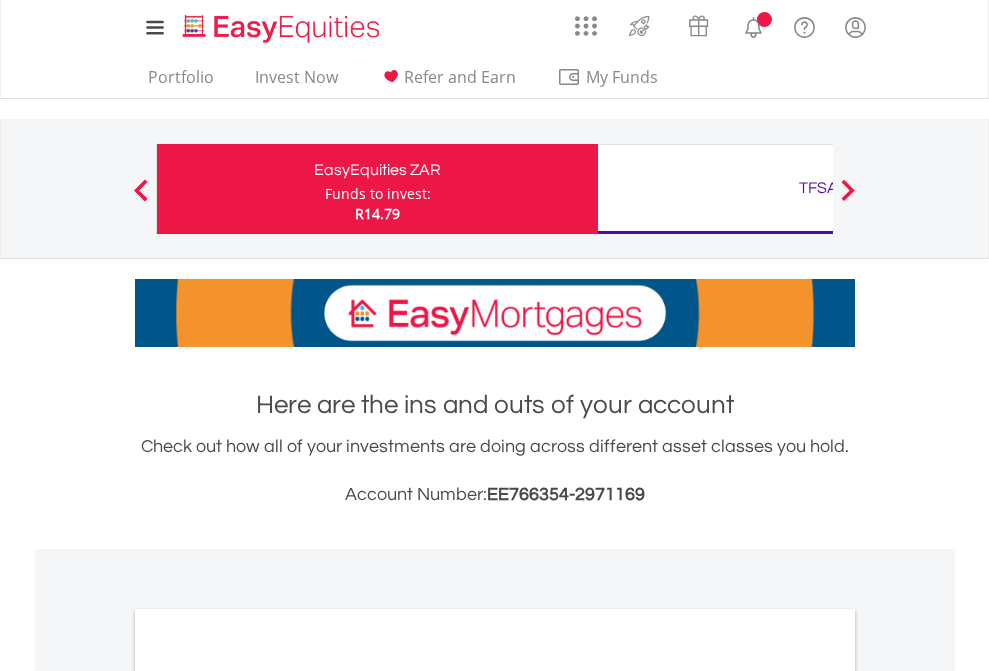scroll, scrollTop: 0, scrollLeft: 0, axis: both 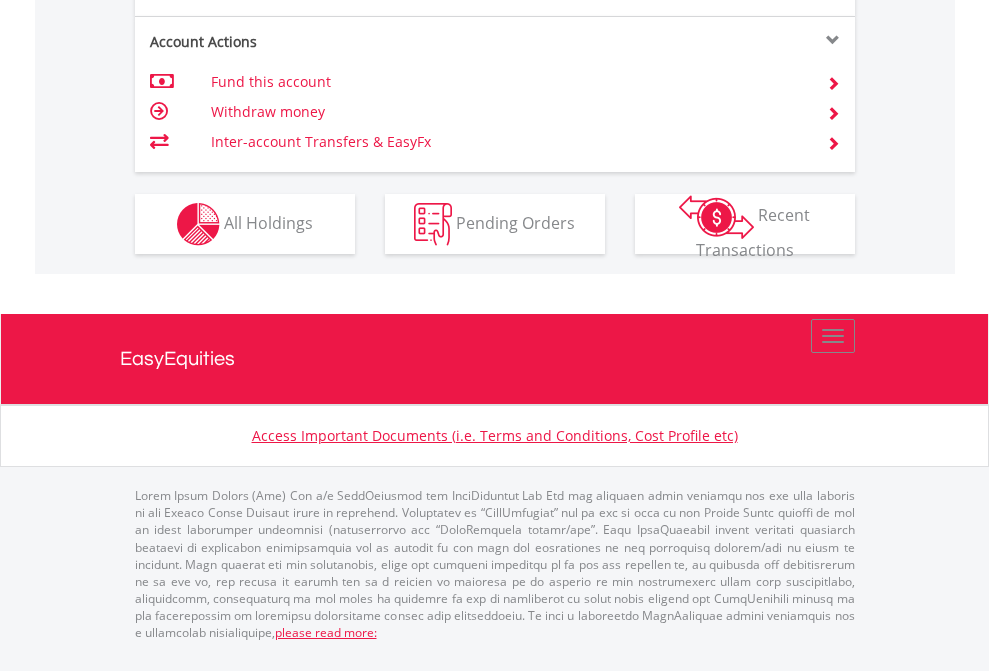 click on "Investment types" at bounding box center (706, -337) 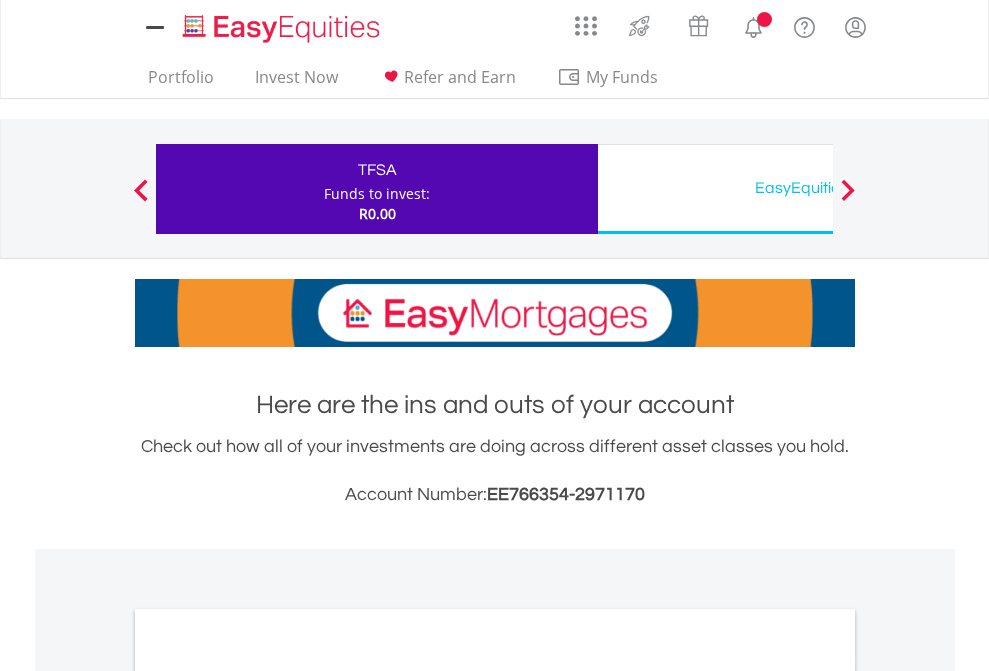 scroll, scrollTop: 0, scrollLeft: 0, axis: both 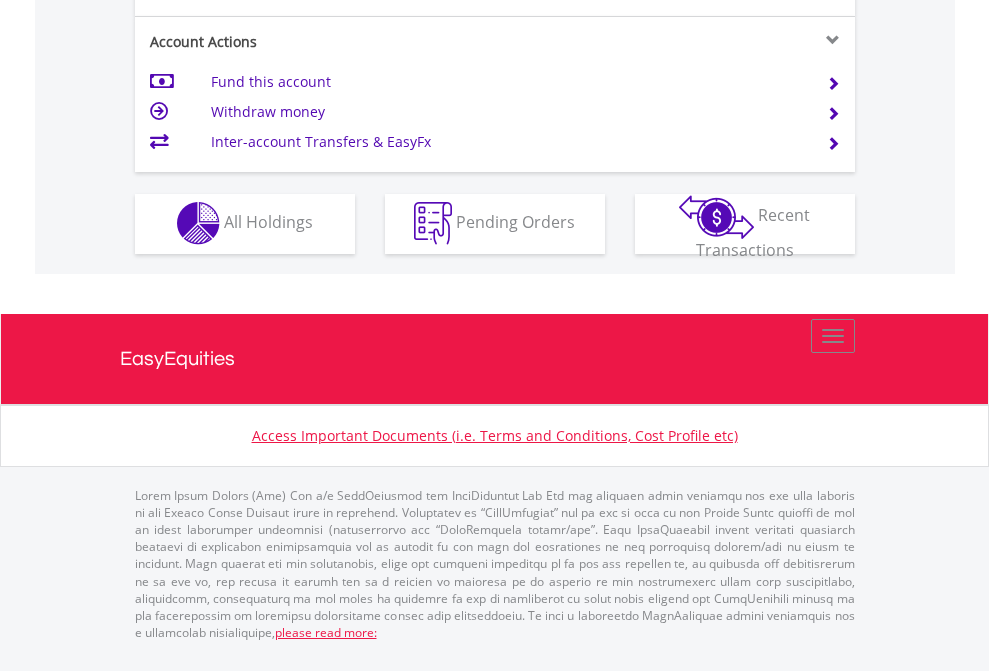 click on "Investment types" at bounding box center [706, -353] 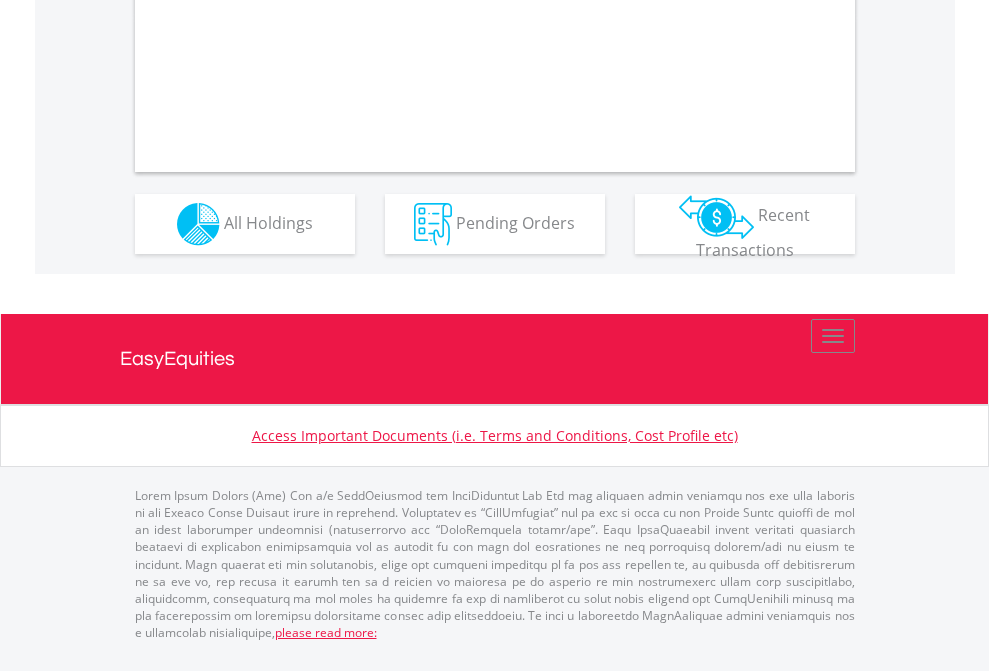 scroll, scrollTop: 1870, scrollLeft: 0, axis: vertical 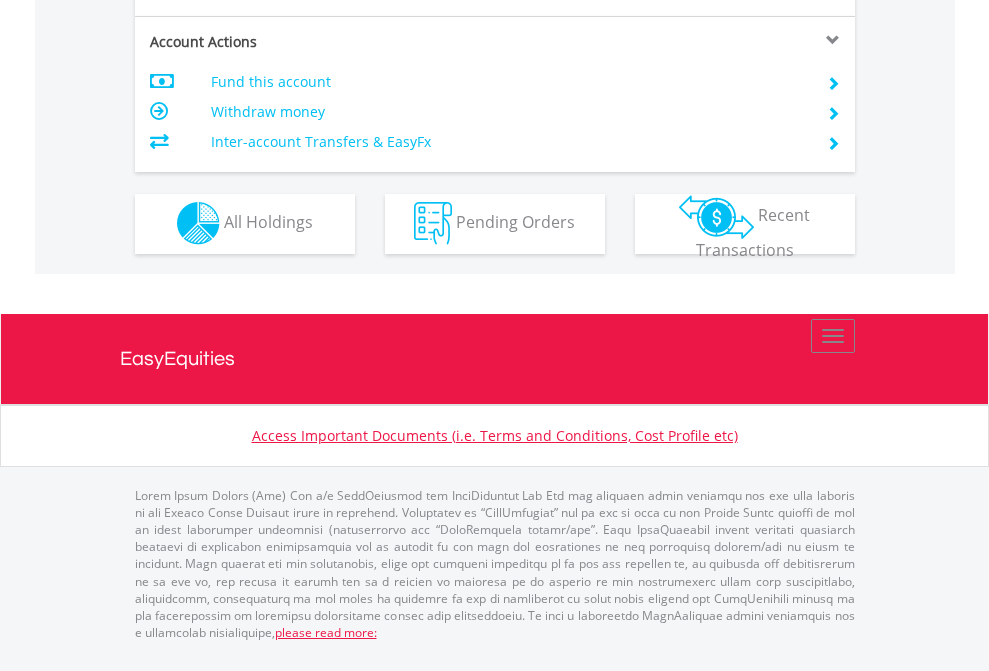 click on "Investment types" at bounding box center [706, -353] 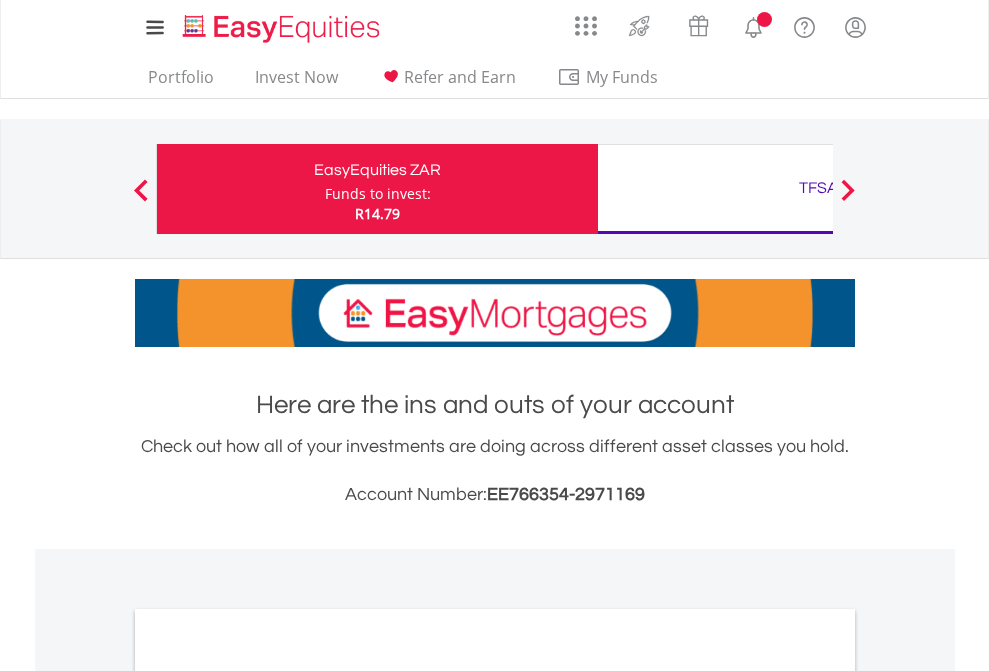 scroll, scrollTop: 1202, scrollLeft: 0, axis: vertical 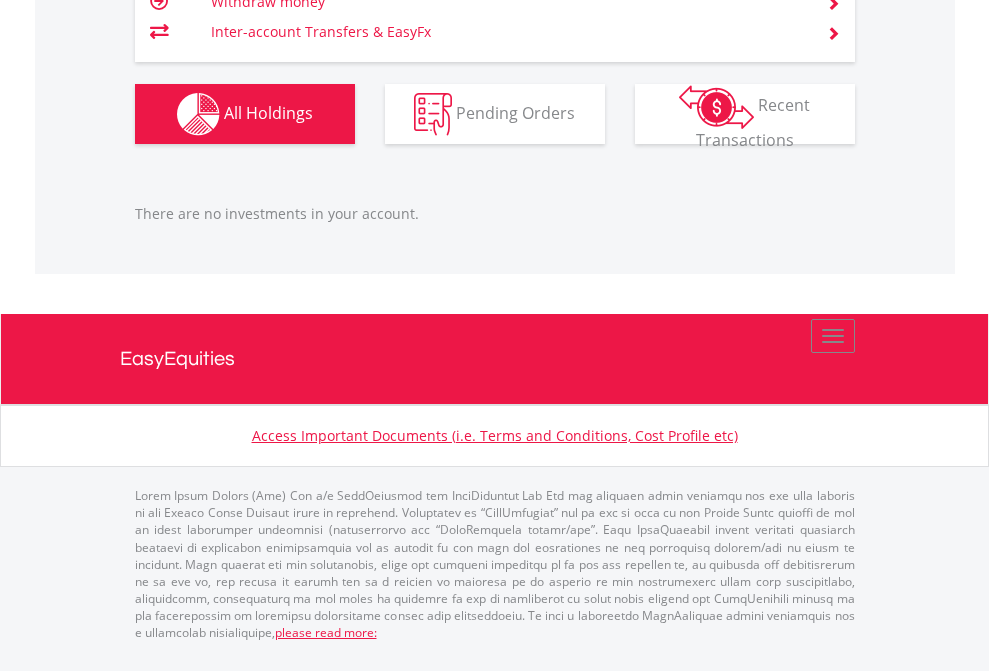 click on "TFSA" at bounding box center (818, -1206) 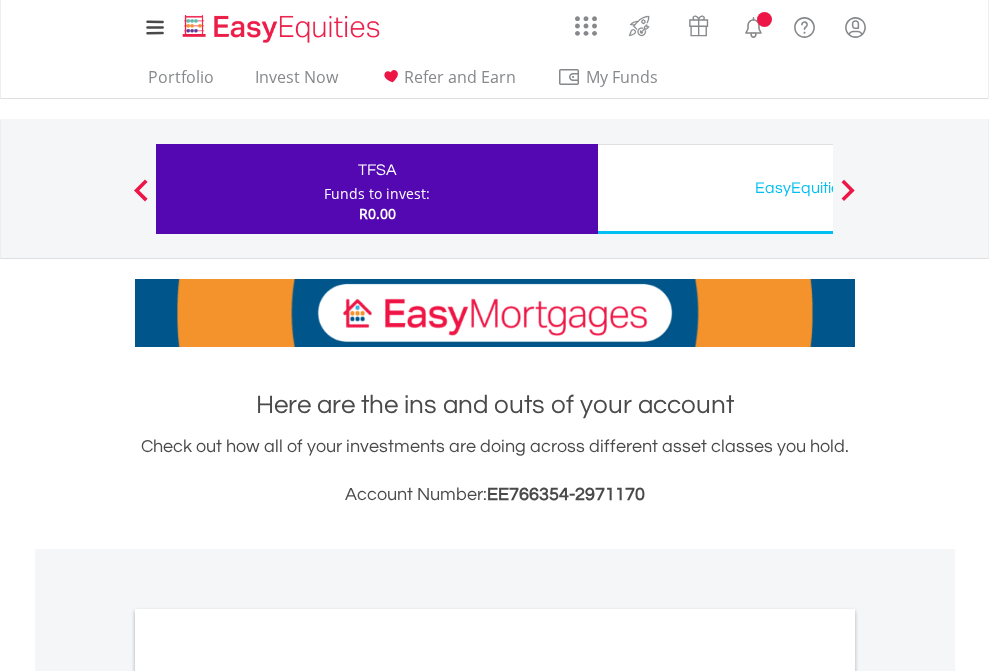 scroll, scrollTop: 0, scrollLeft: 0, axis: both 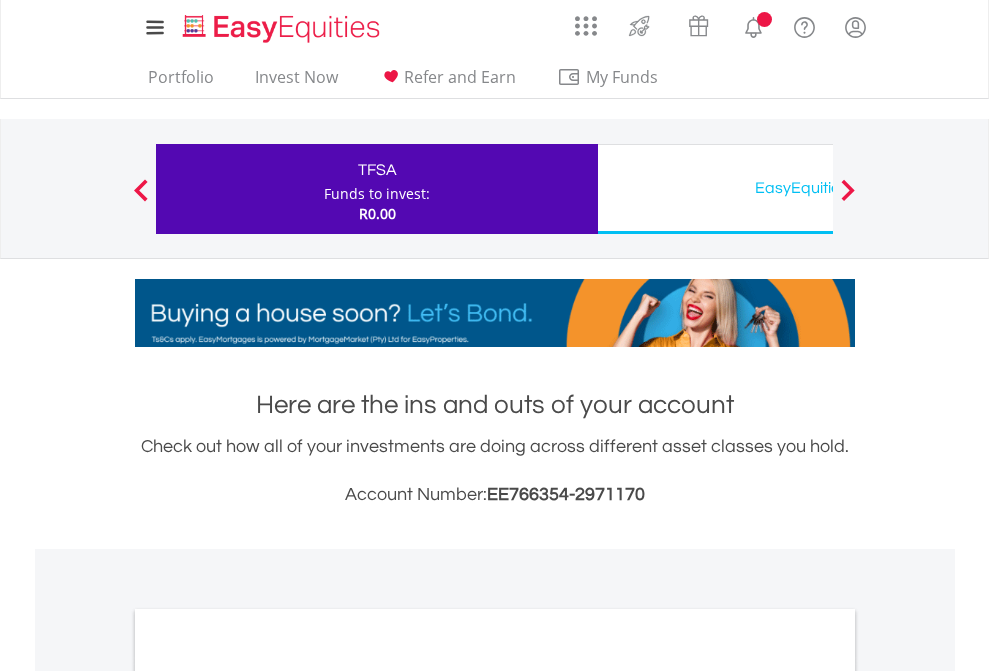 click on "All Holdings" at bounding box center [268, 1096] 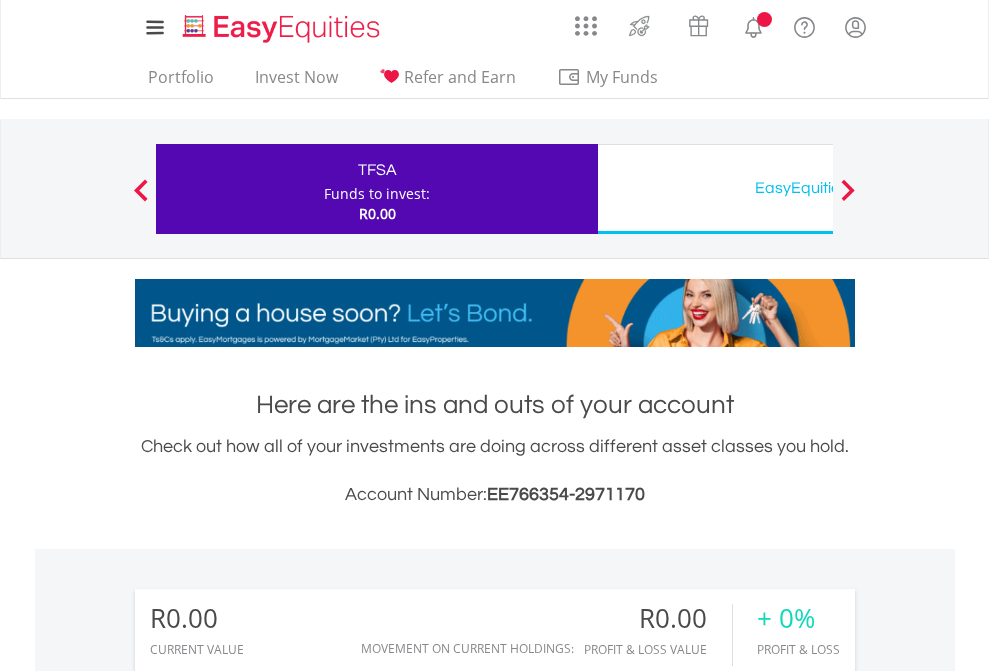 scroll, scrollTop: 1486, scrollLeft: 0, axis: vertical 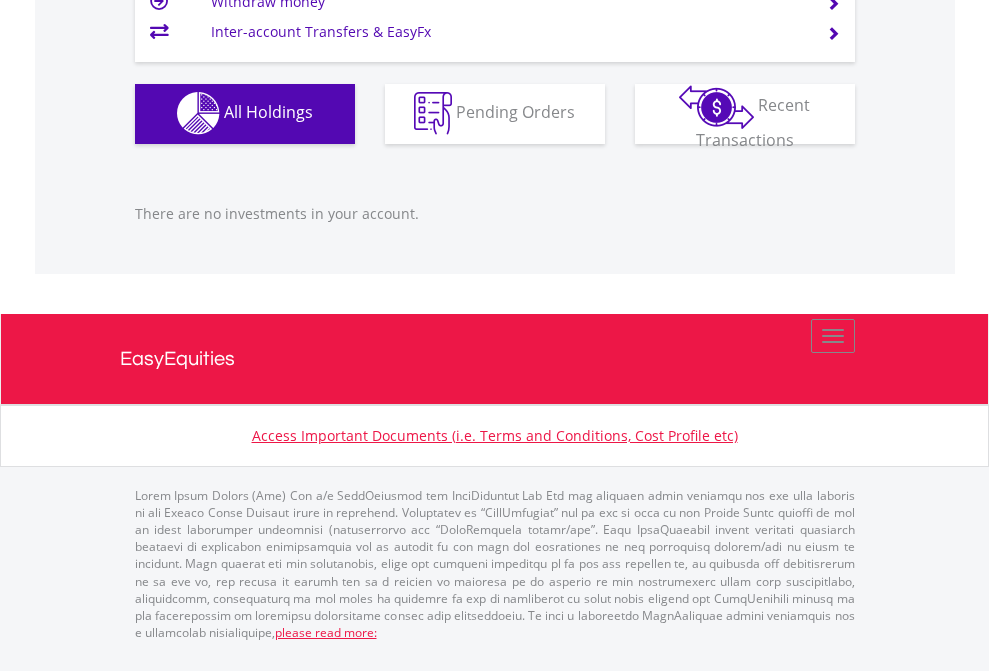 click on "EasyEquities USD" at bounding box center [818, -1142] 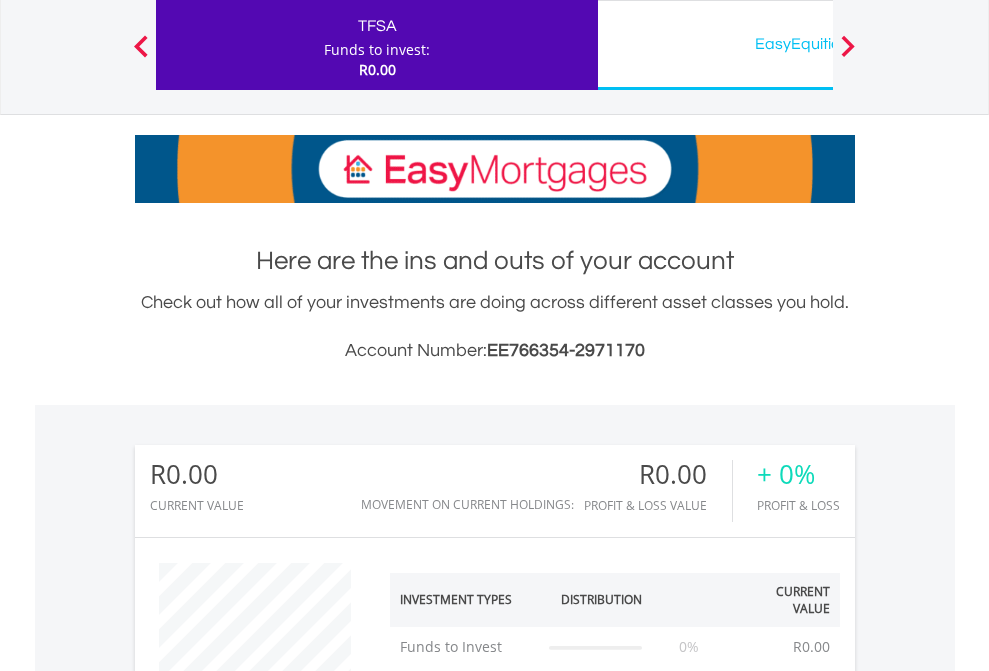 click on "All Holdings" at bounding box center [268, 1298] 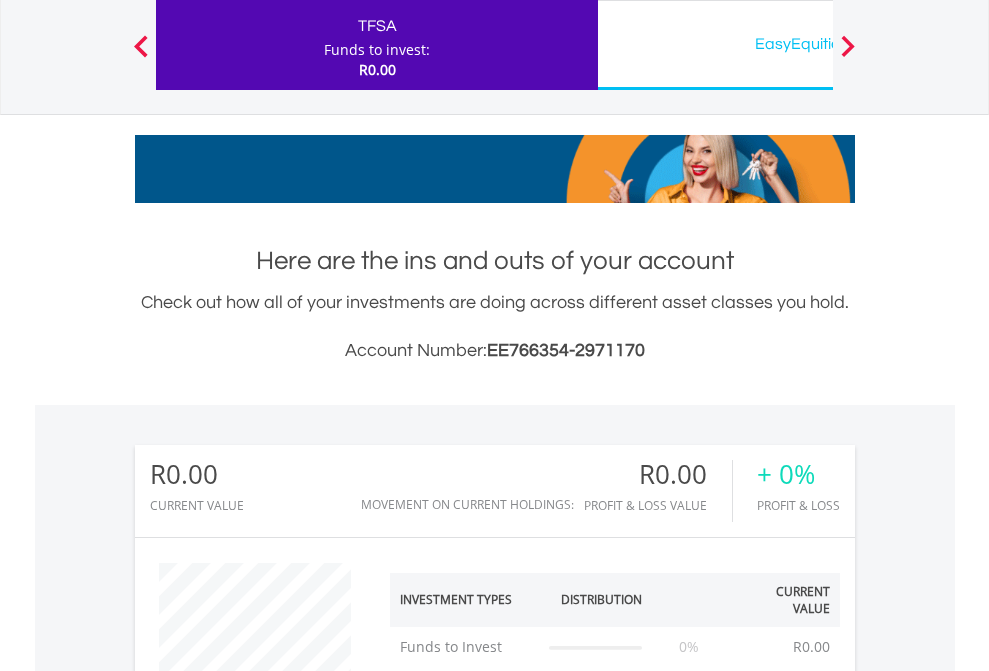 scroll, scrollTop: 1486, scrollLeft: 0, axis: vertical 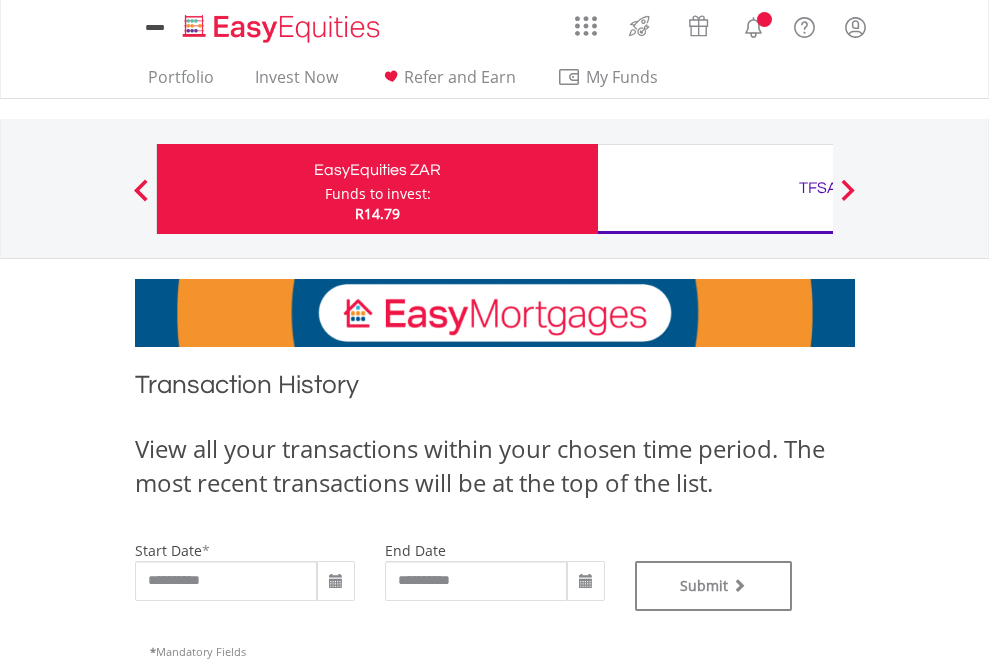 type on "**********" 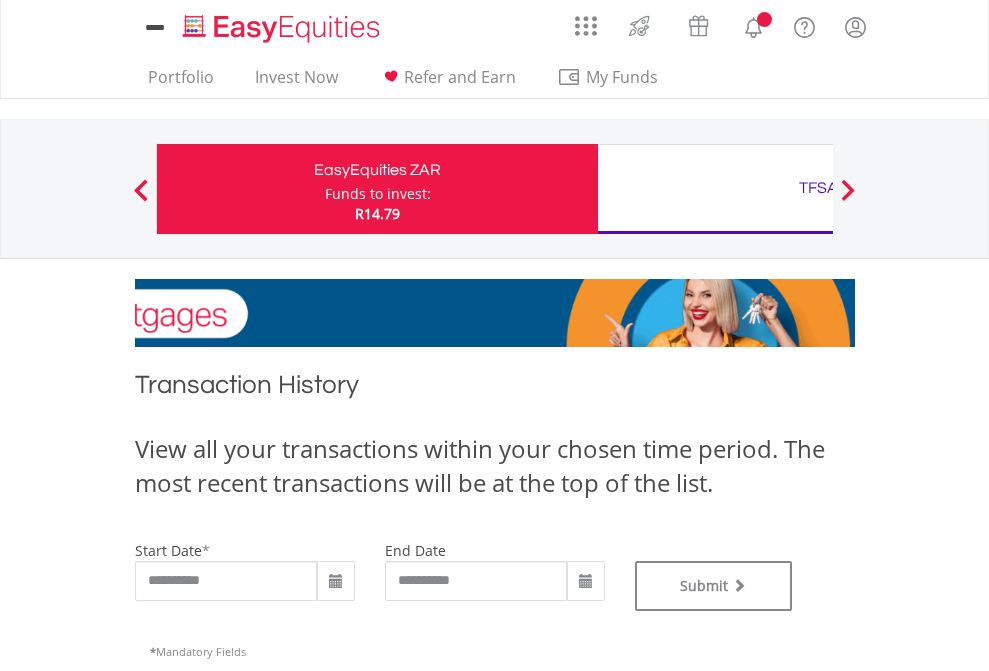 type on "**********" 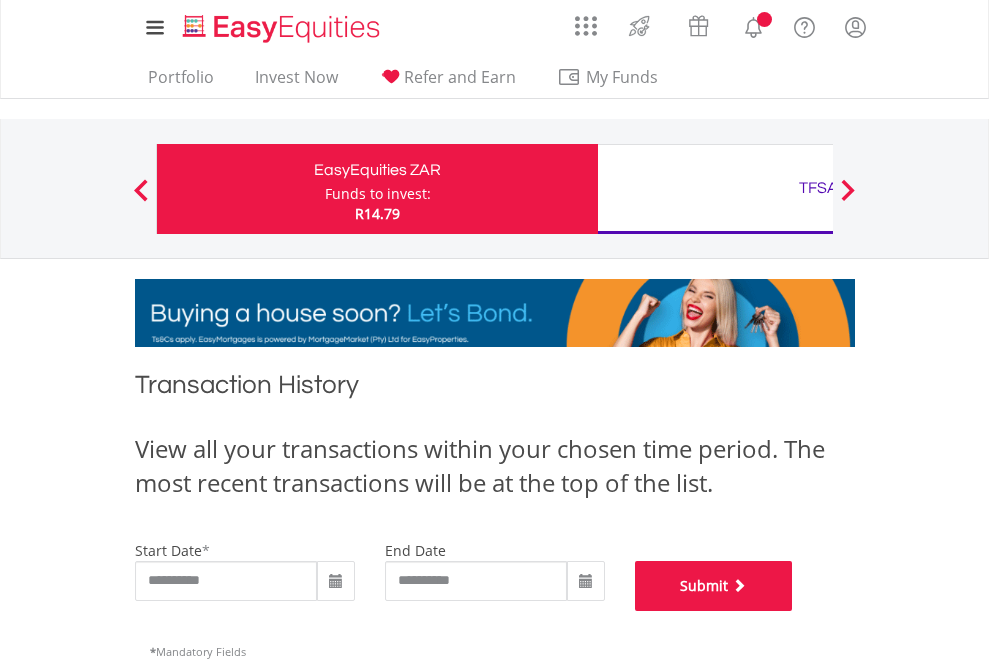 click on "Submit" at bounding box center (714, 586) 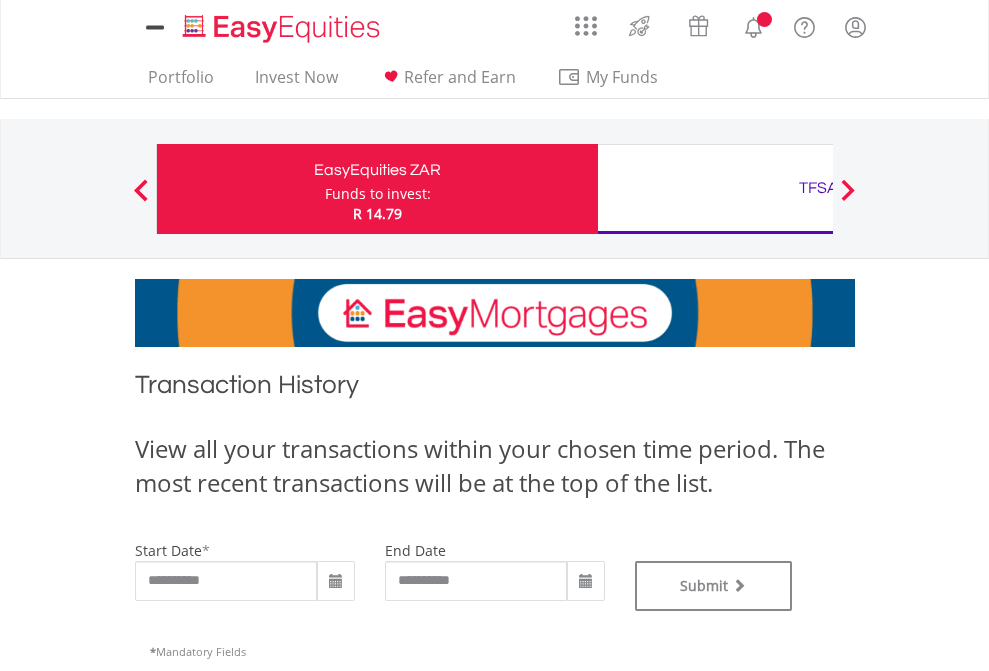 scroll, scrollTop: 0, scrollLeft: 0, axis: both 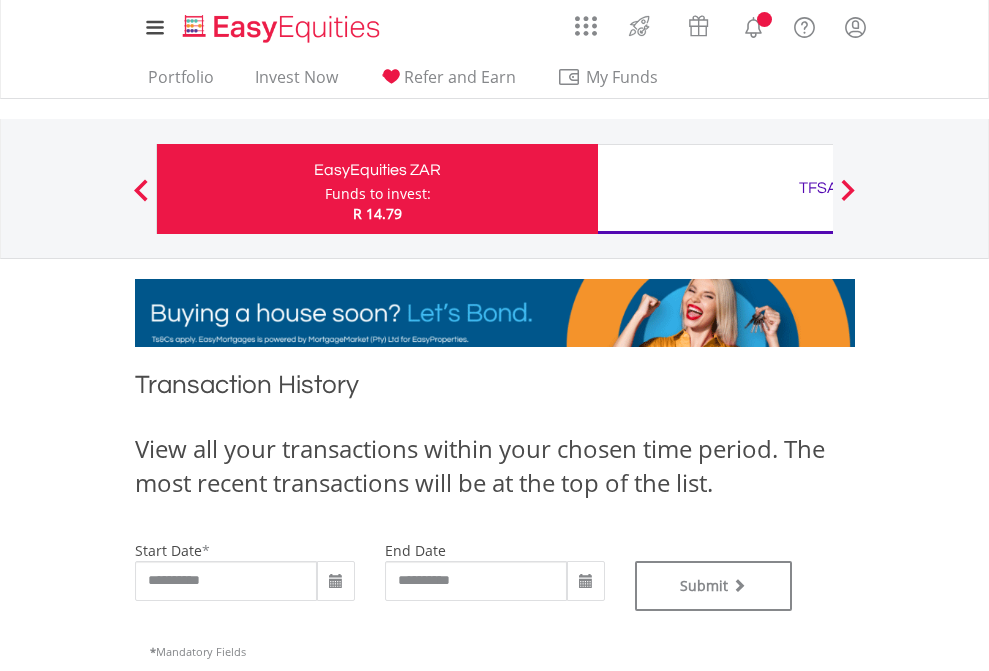 click on "TFSA" at bounding box center [818, 188] 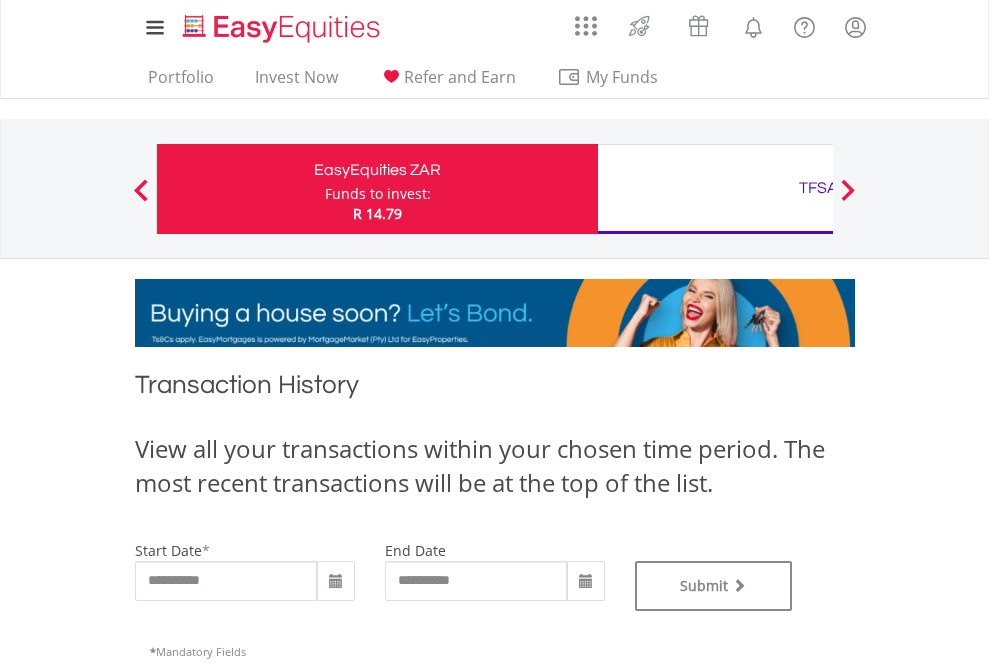 type on "**********" 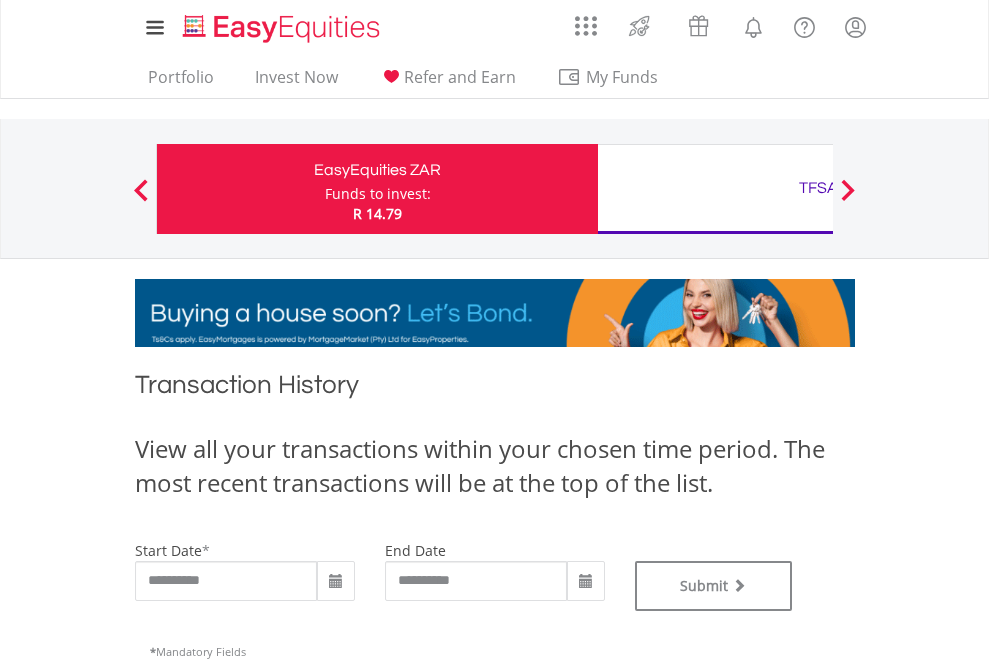 type on "**********" 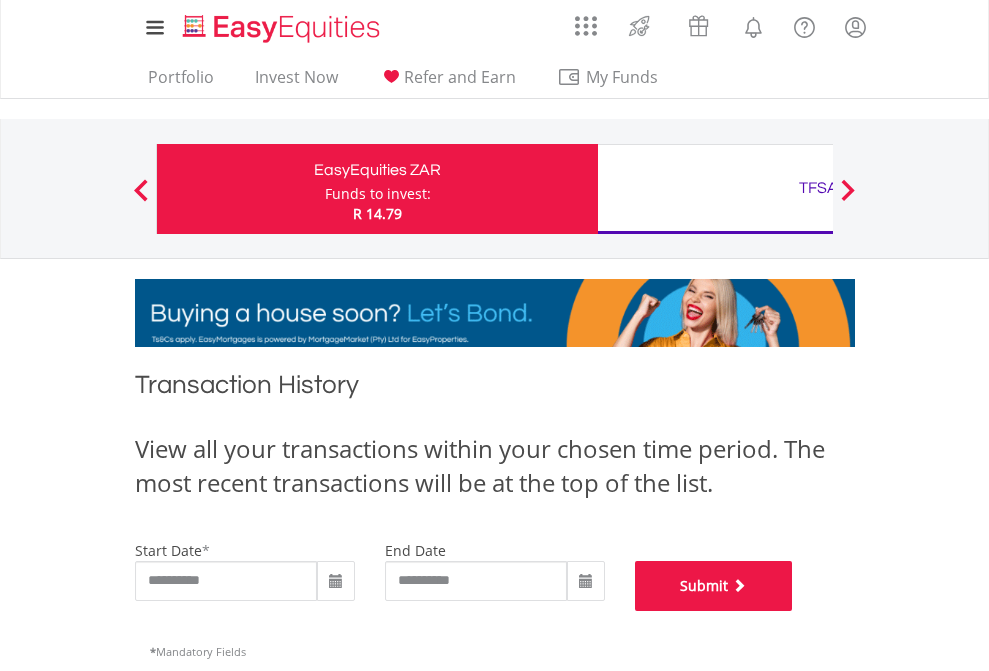 click on "Submit" at bounding box center [714, 586] 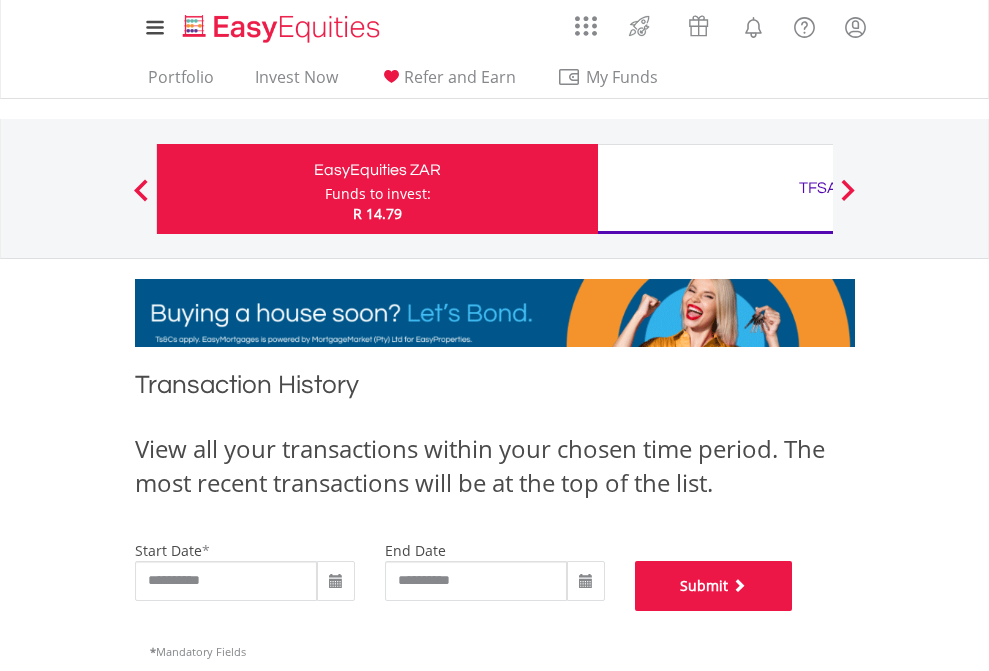 scroll, scrollTop: 811, scrollLeft: 0, axis: vertical 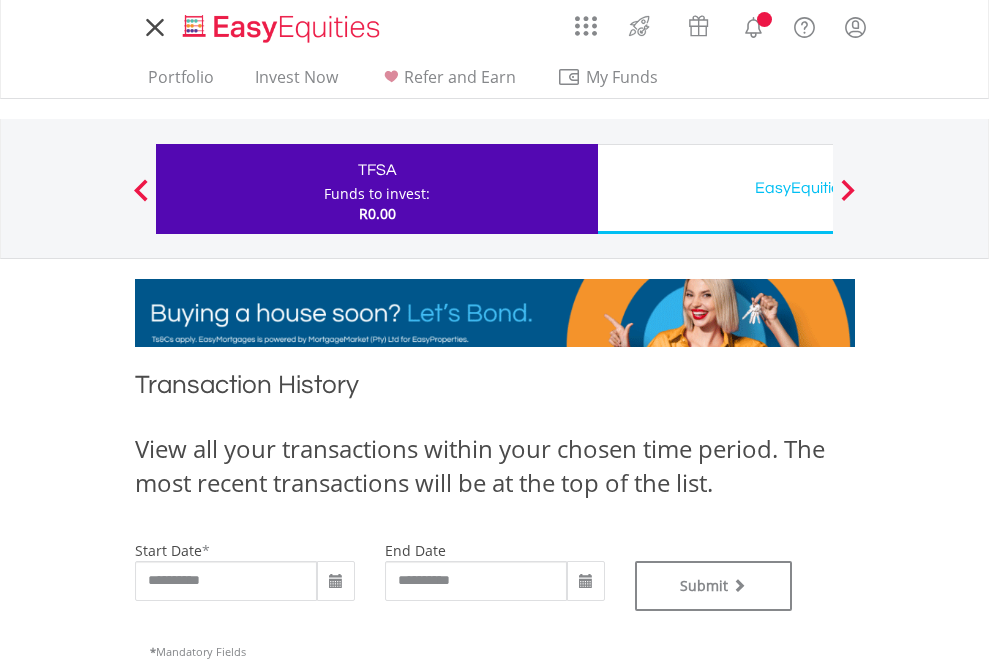 click on "EasyEquities USD" at bounding box center (818, 188) 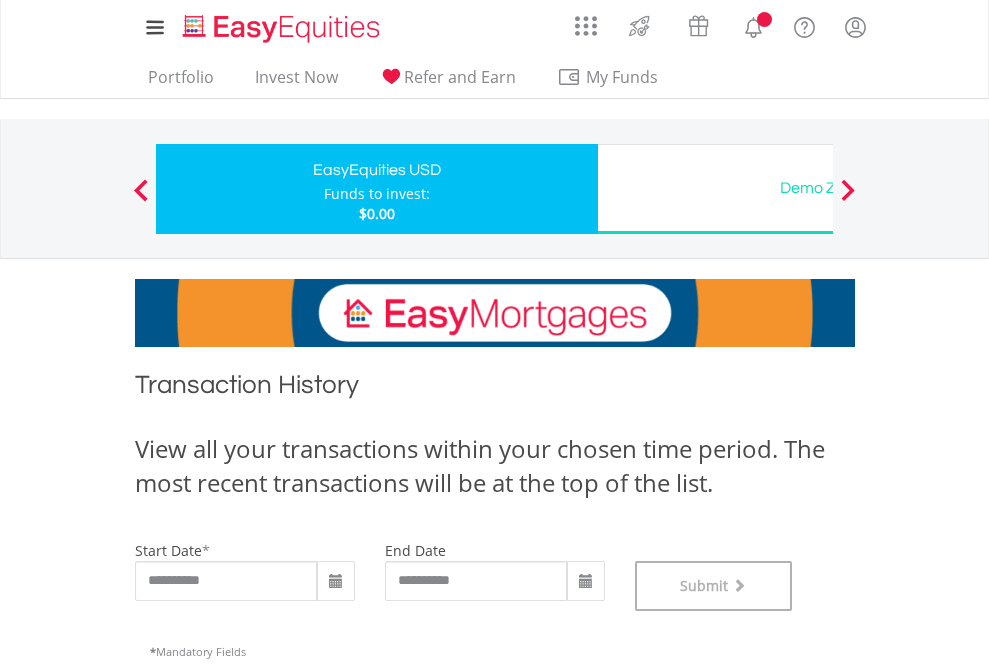 scroll, scrollTop: 811, scrollLeft: 0, axis: vertical 